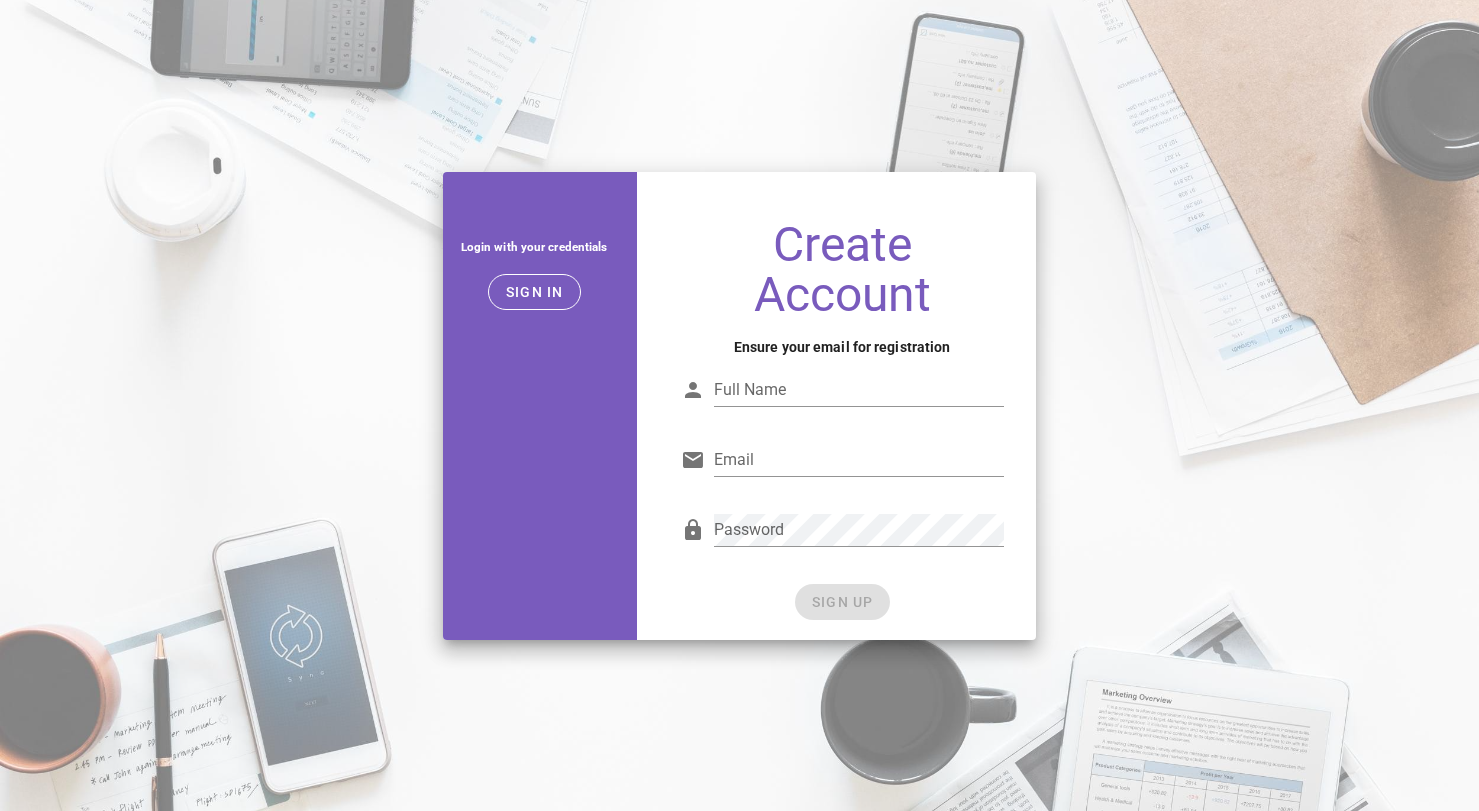 scroll, scrollTop: 0, scrollLeft: 0, axis: both 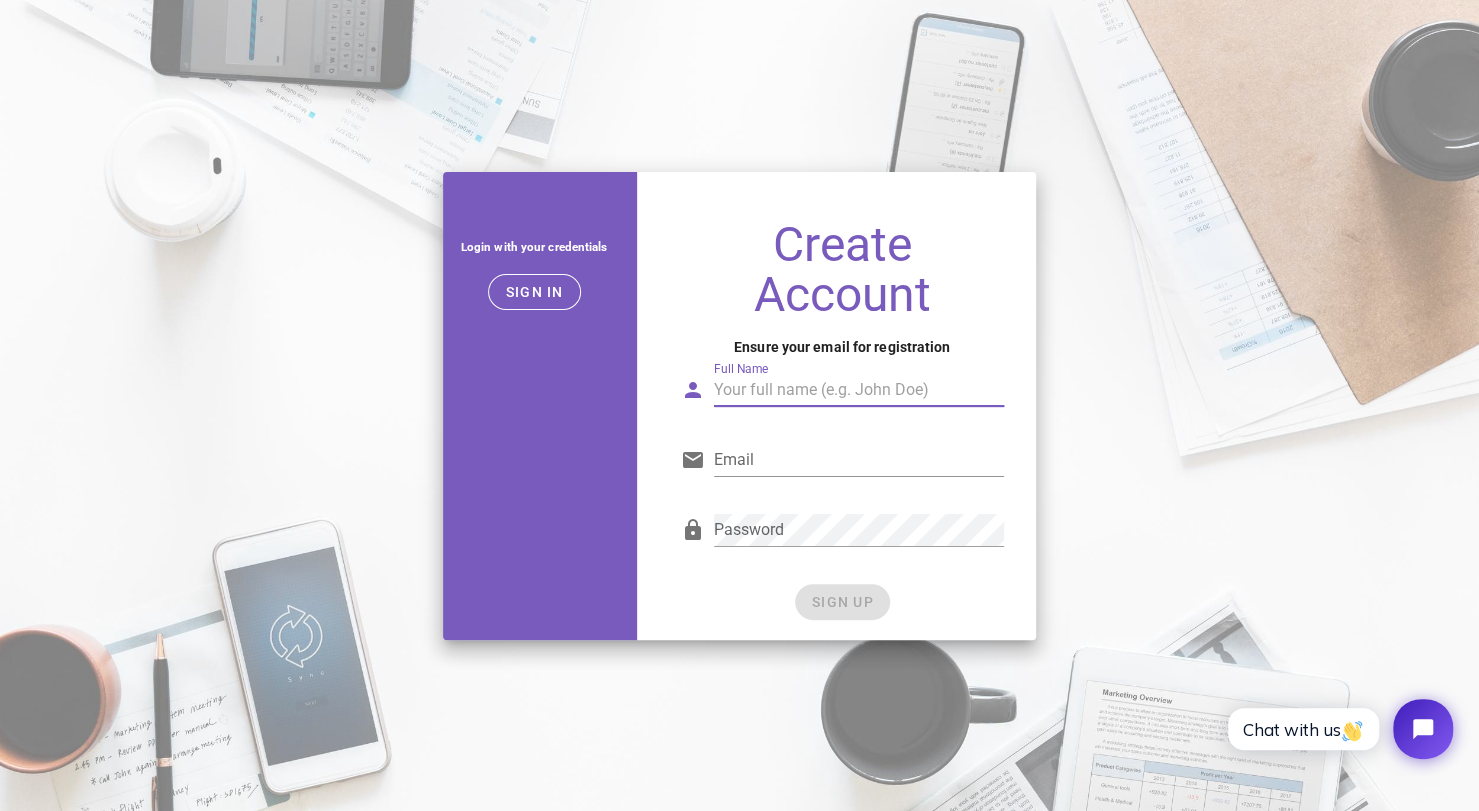 click on "Full Name" at bounding box center (859, 390) 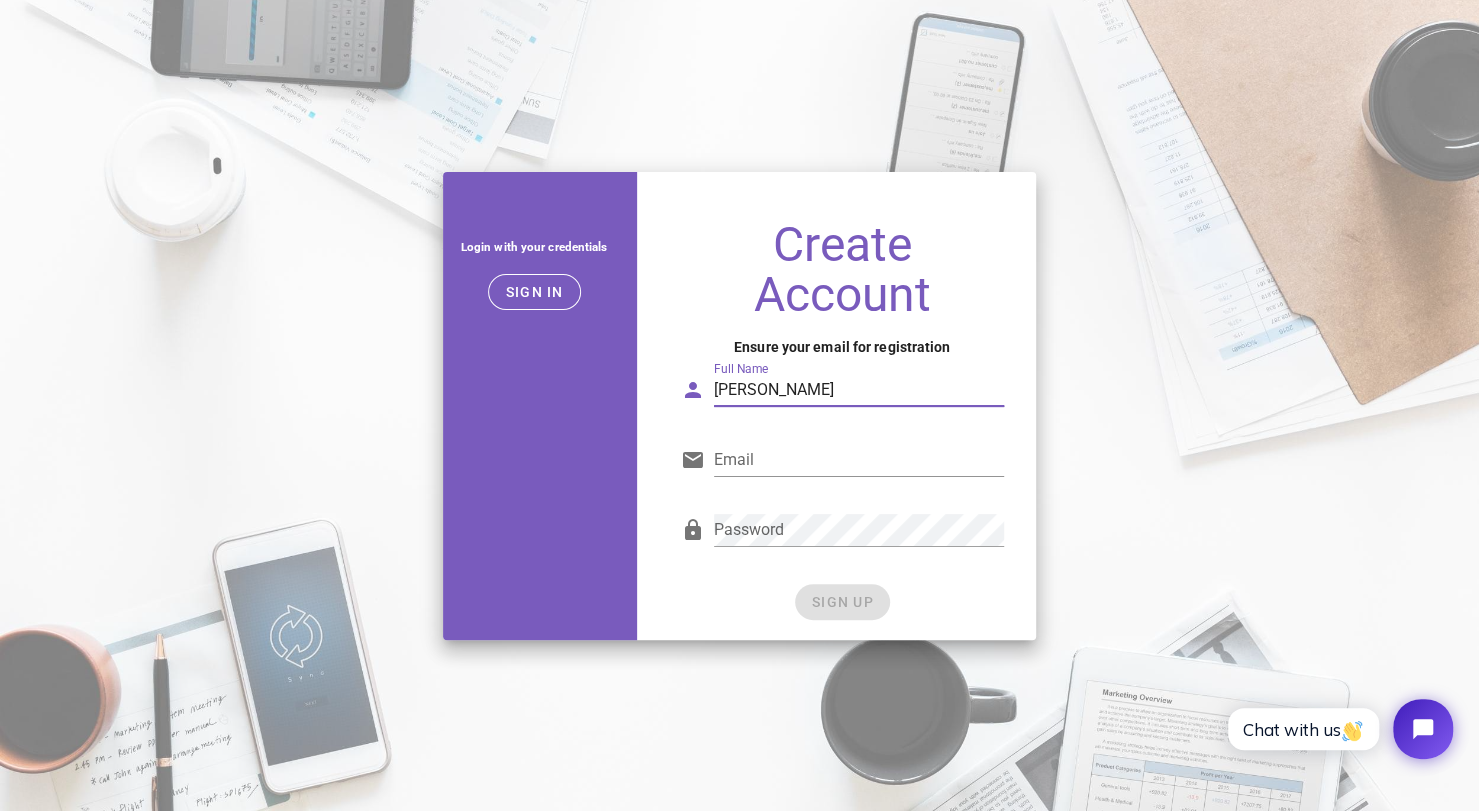 type on "Abhiansh Wadegaonkar" 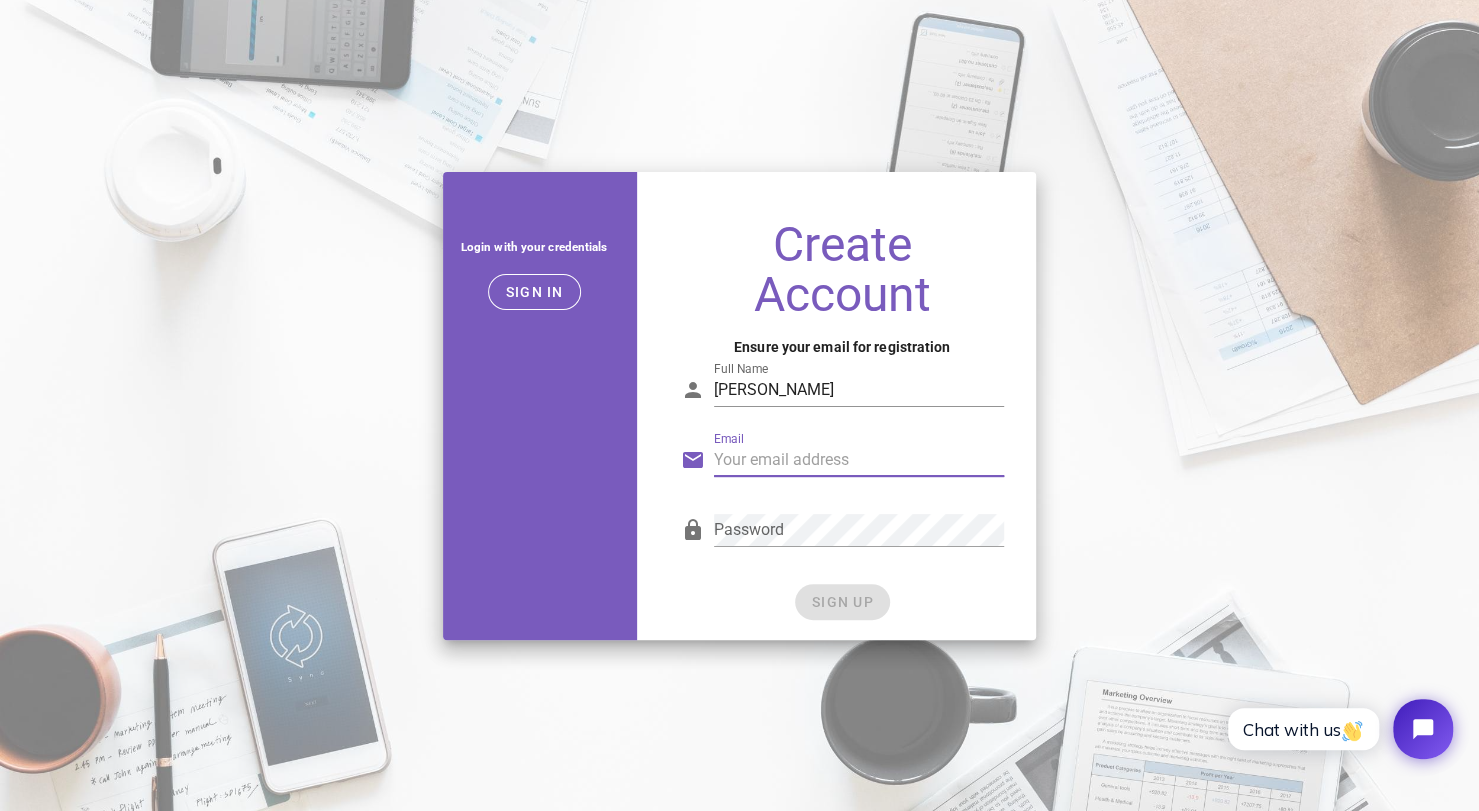 click on "Email" at bounding box center (859, 460) 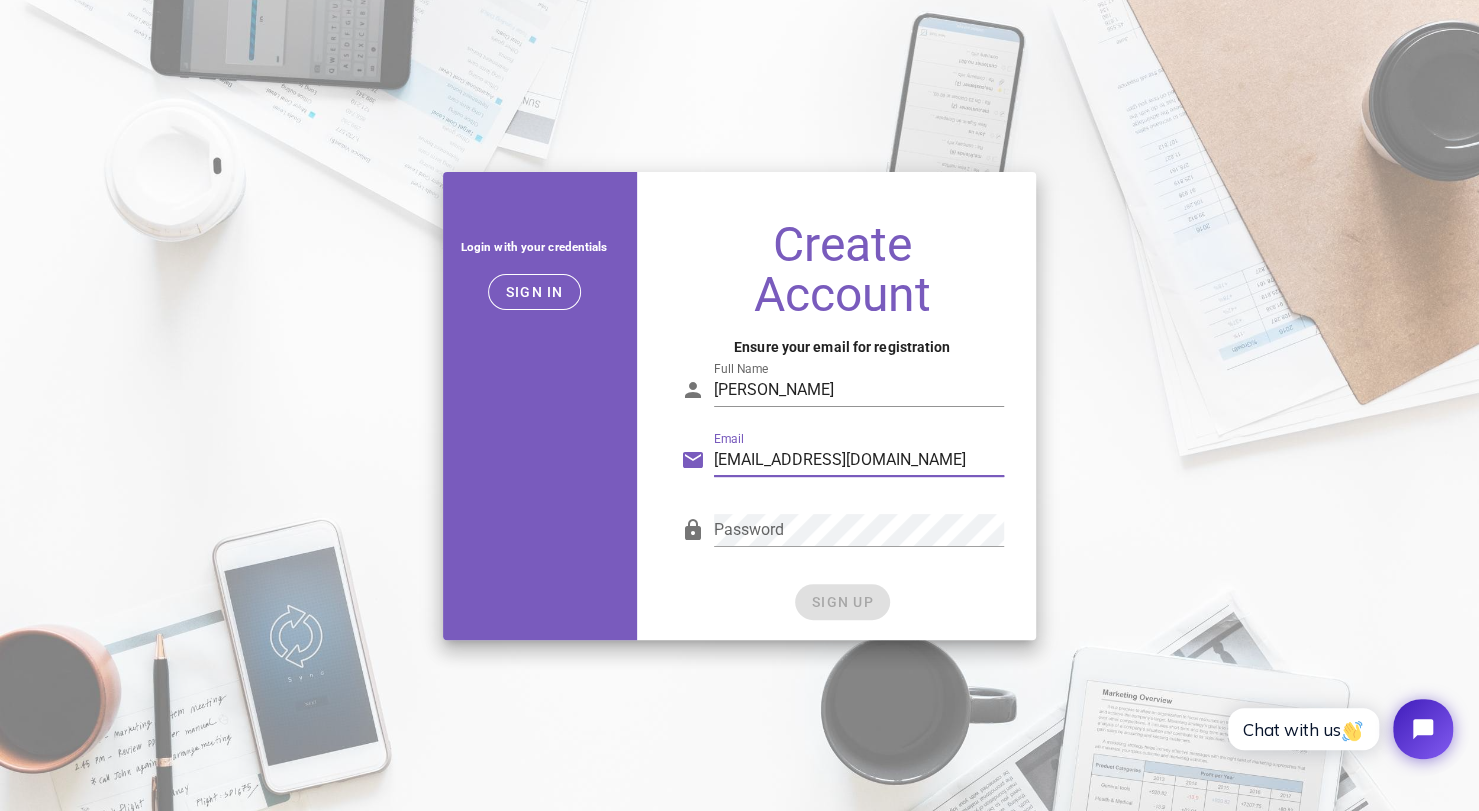 type on "abhiansh333@gmail.com" 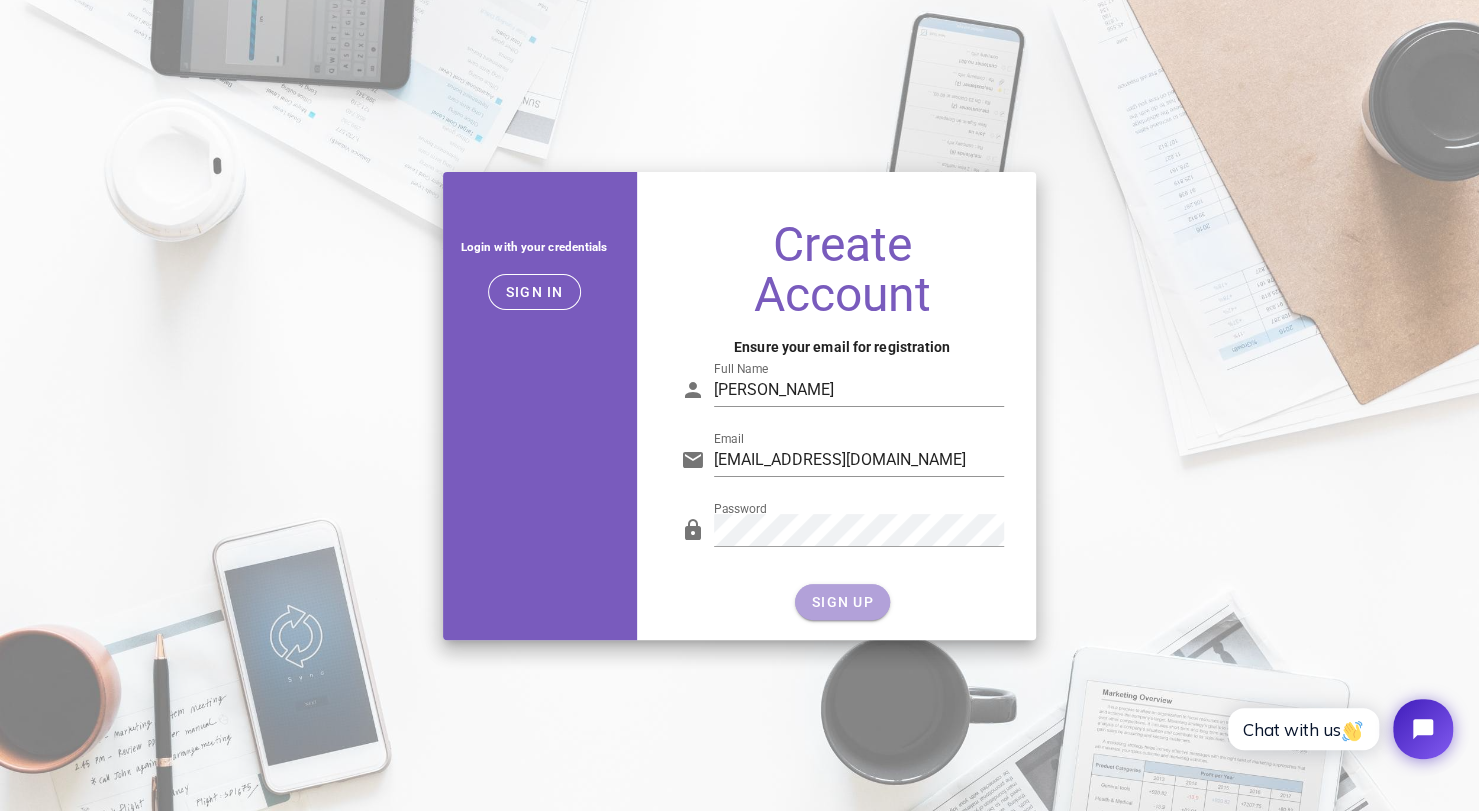 click on "SIGN UP" at bounding box center [842, 602] 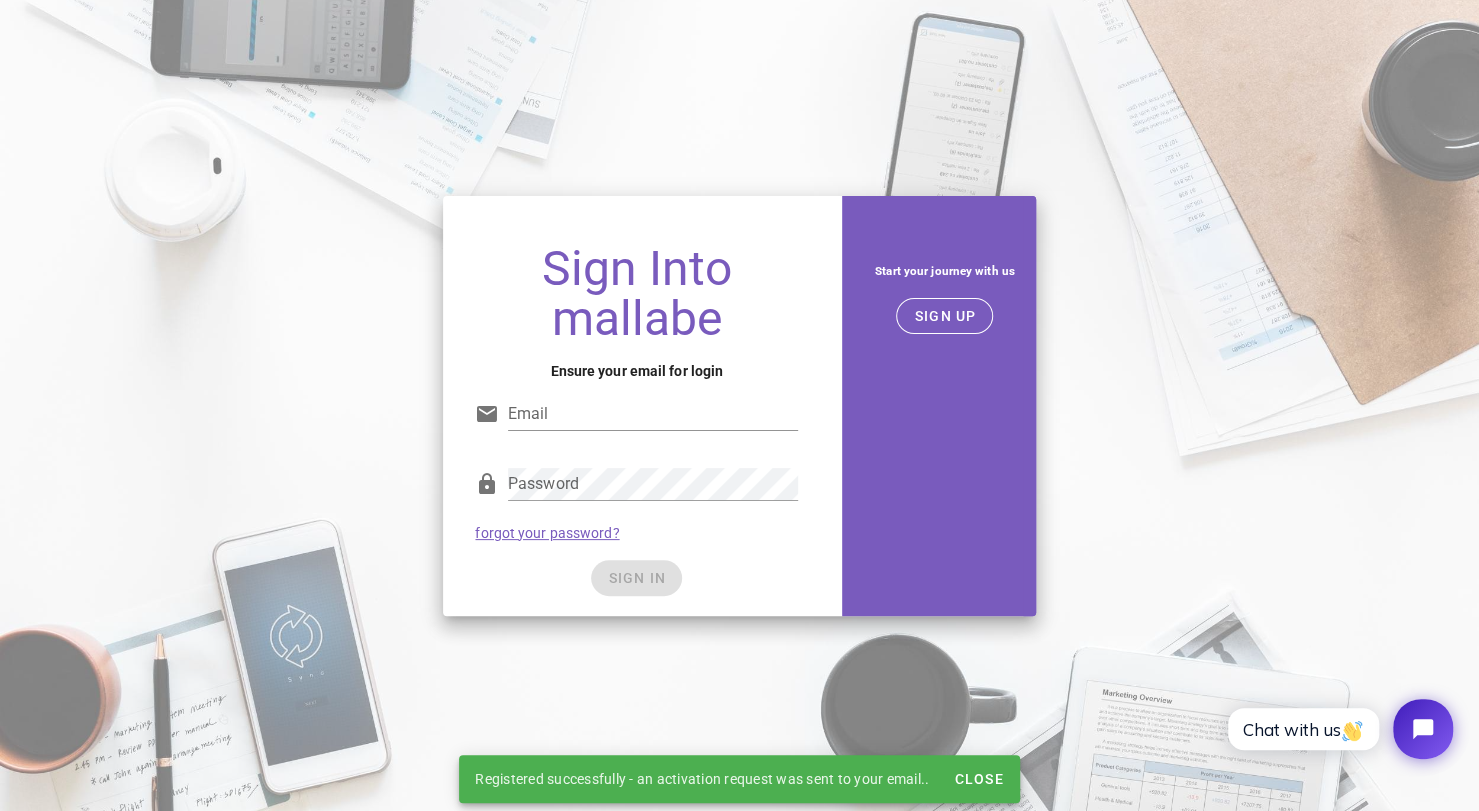 type on "abhiansh333@gmail.com" 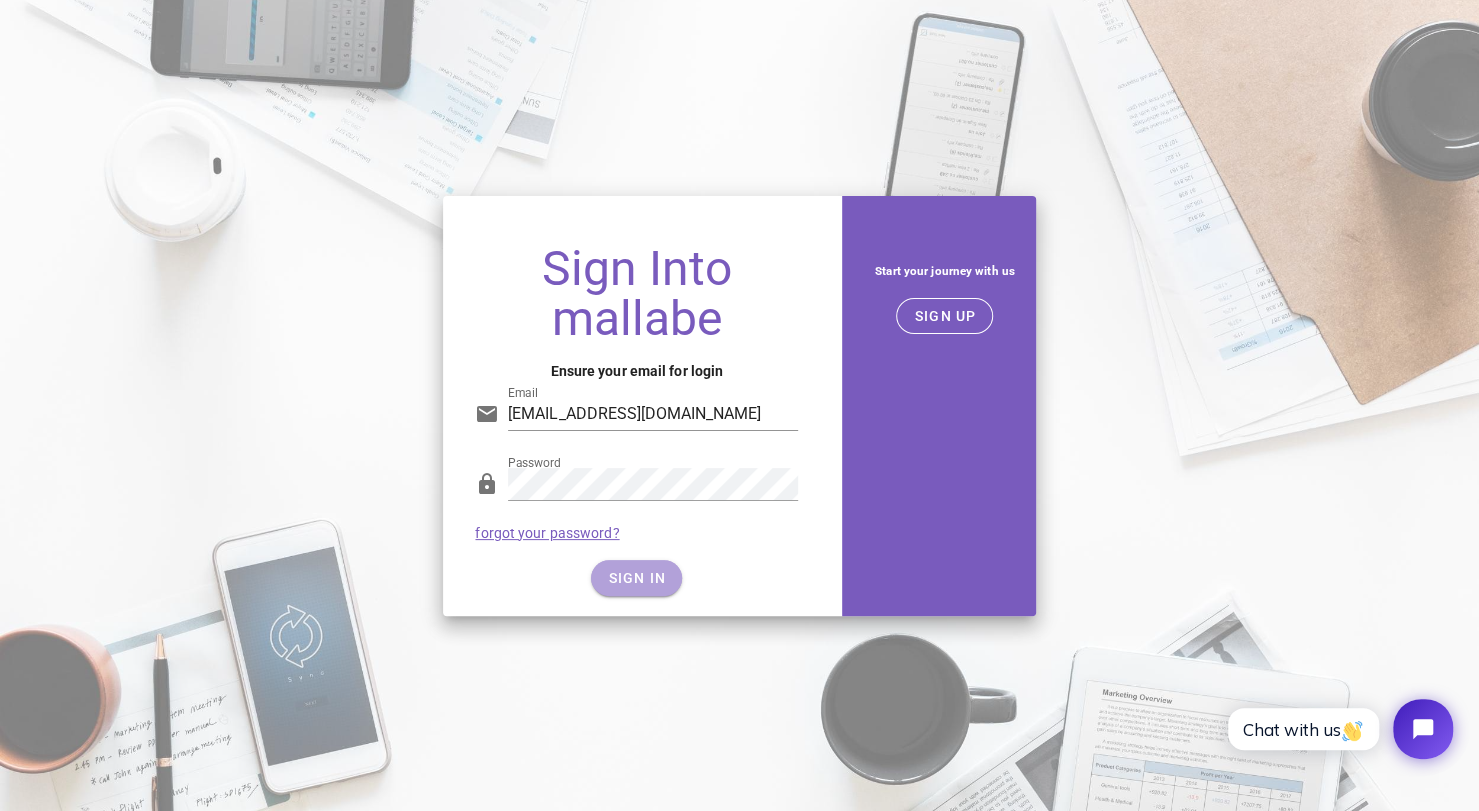 click on "SIGN IN" at bounding box center [636, 578] 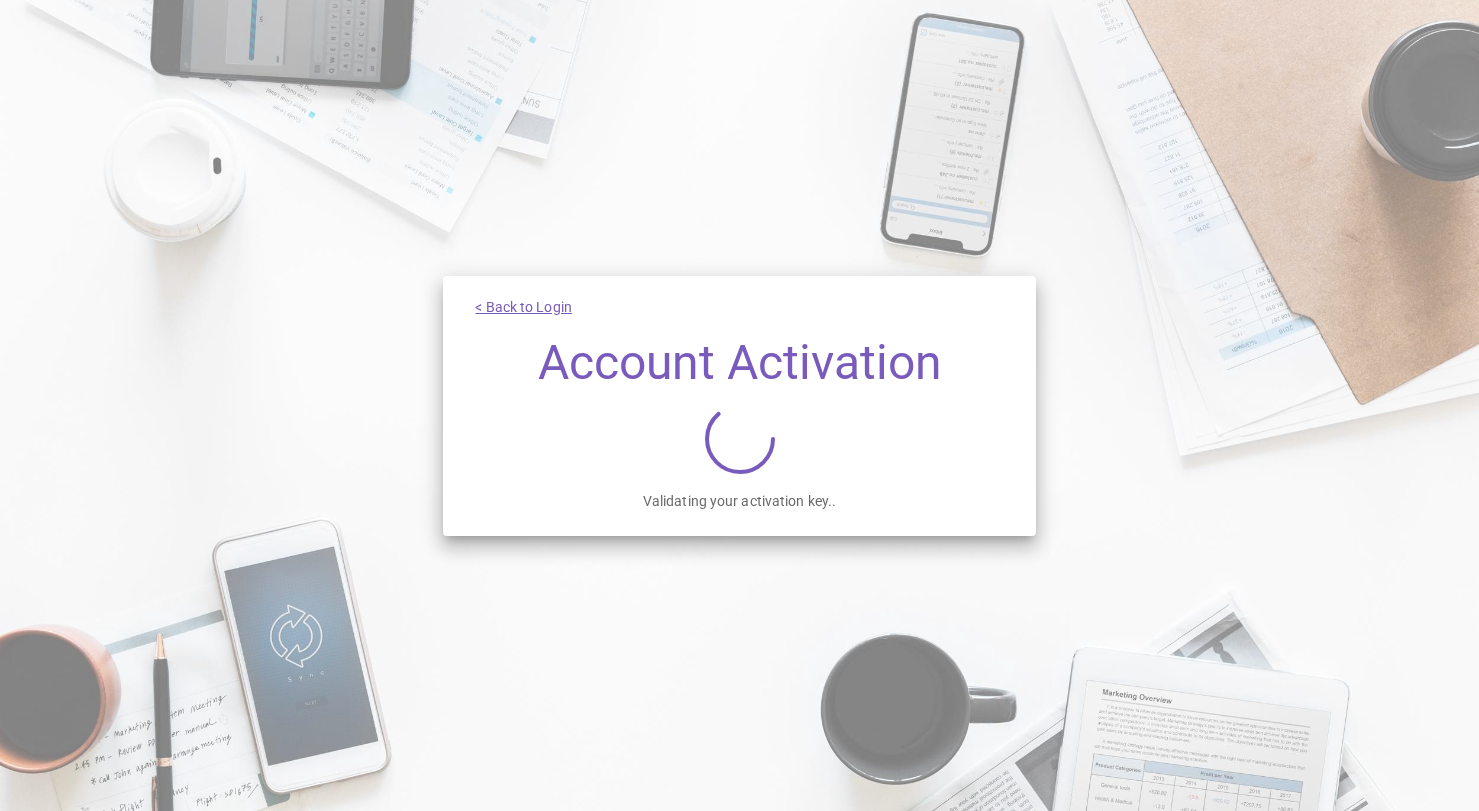 scroll, scrollTop: 0, scrollLeft: 0, axis: both 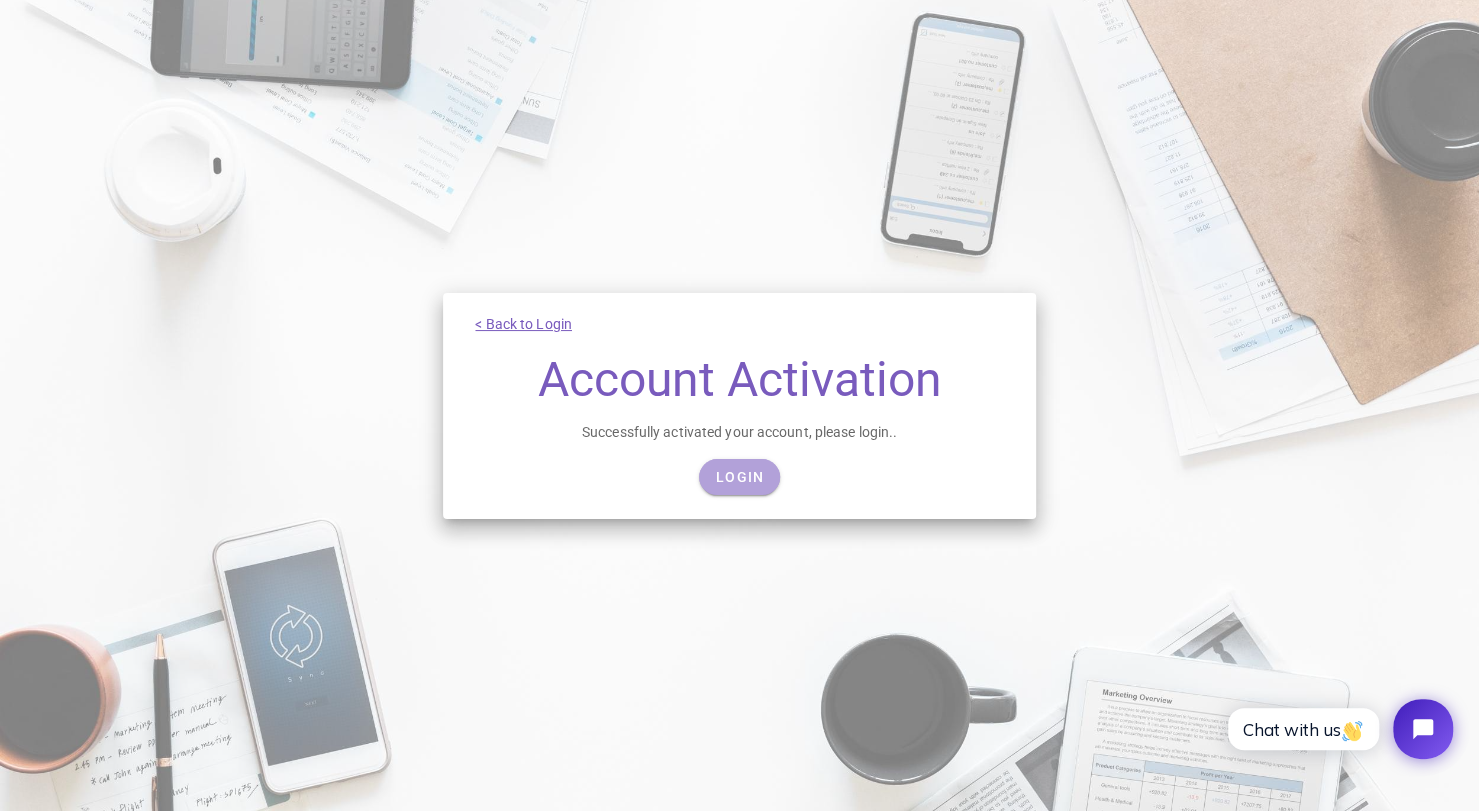 click on "Login" at bounding box center (739, 477) 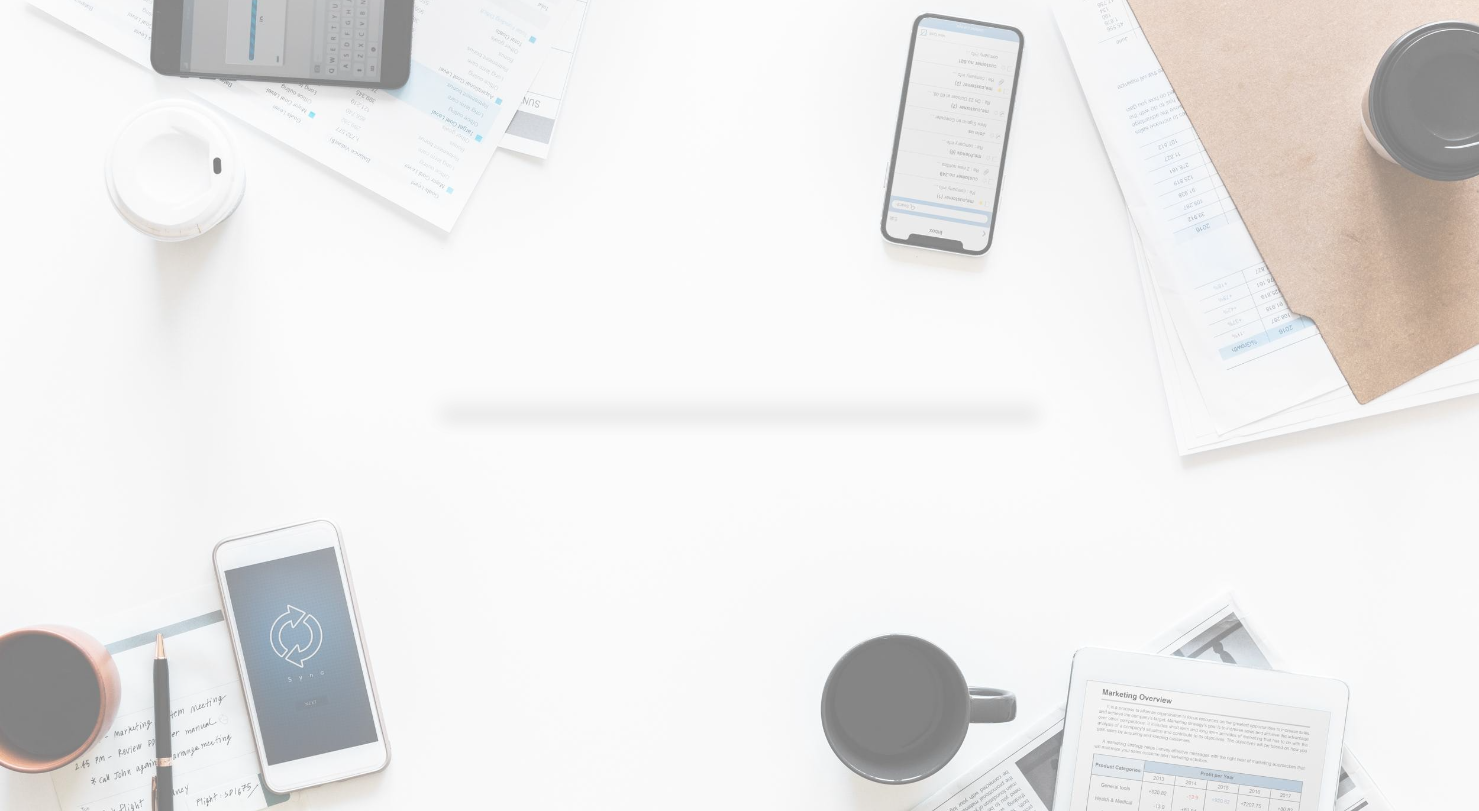 scroll, scrollTop: 0, scrollLeft: 0, axis: both 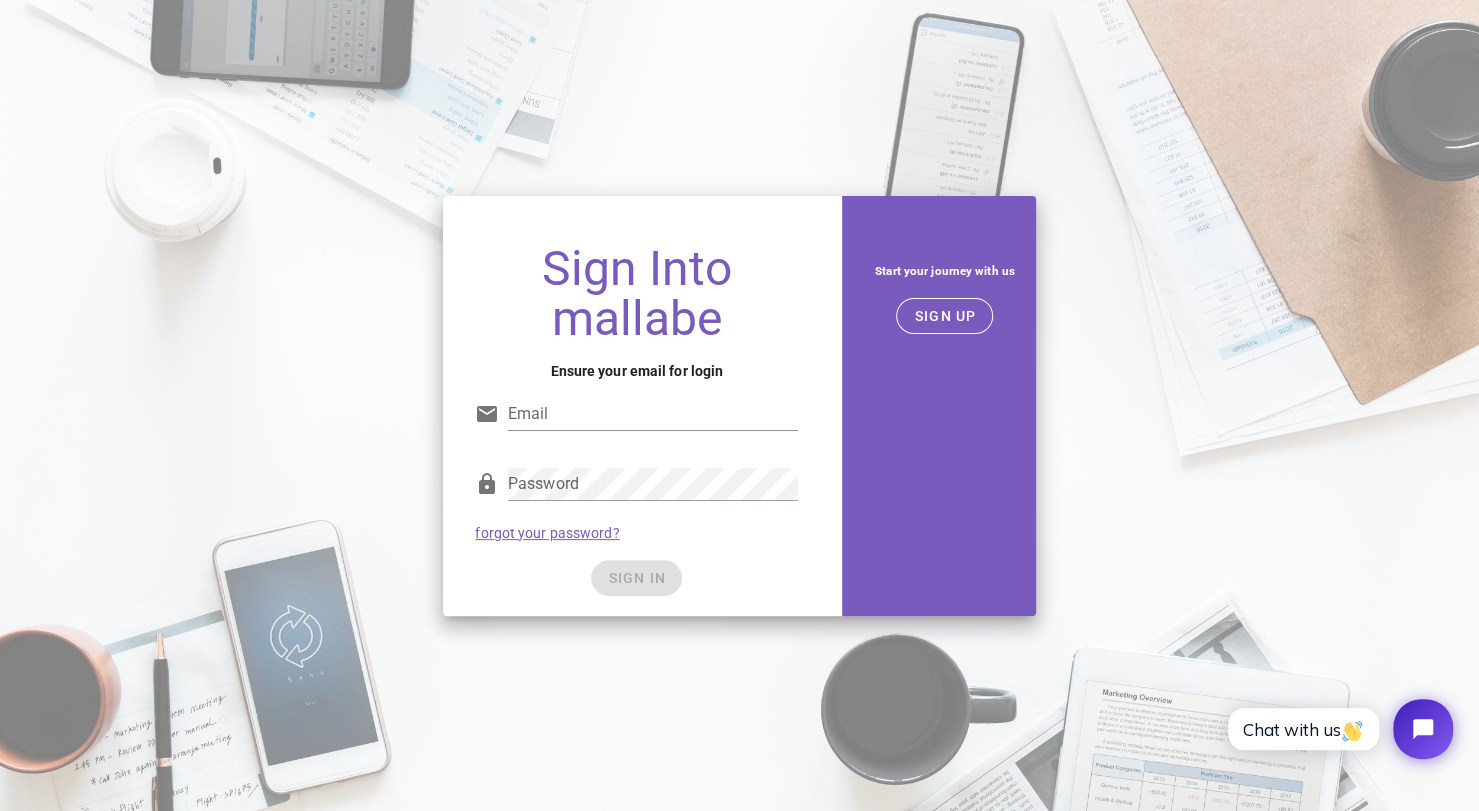 type on "[EMAIL_ADDRESS][DOMAIN_NAME]" 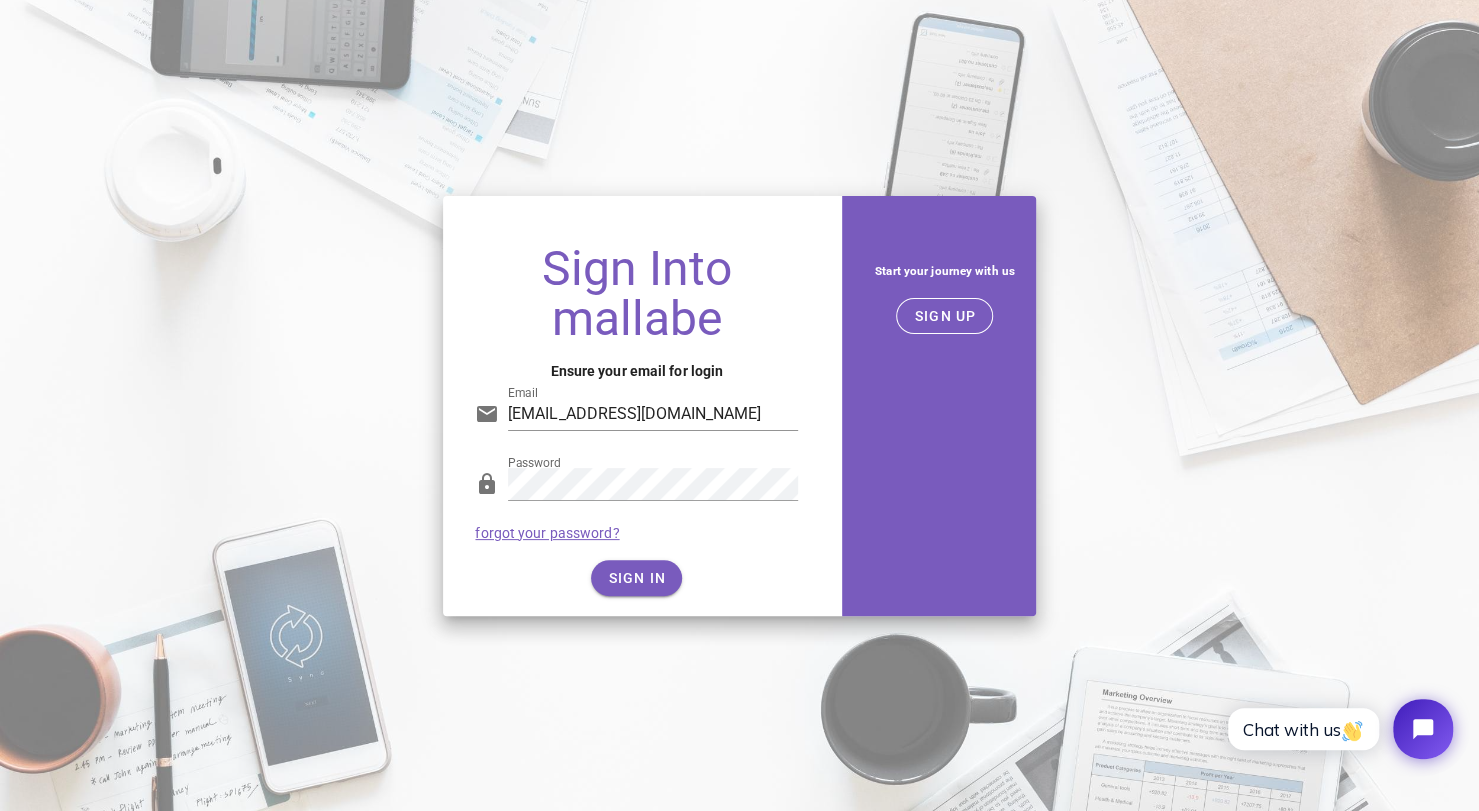 click on "SIGN IN" at bounding box center (636, 578) 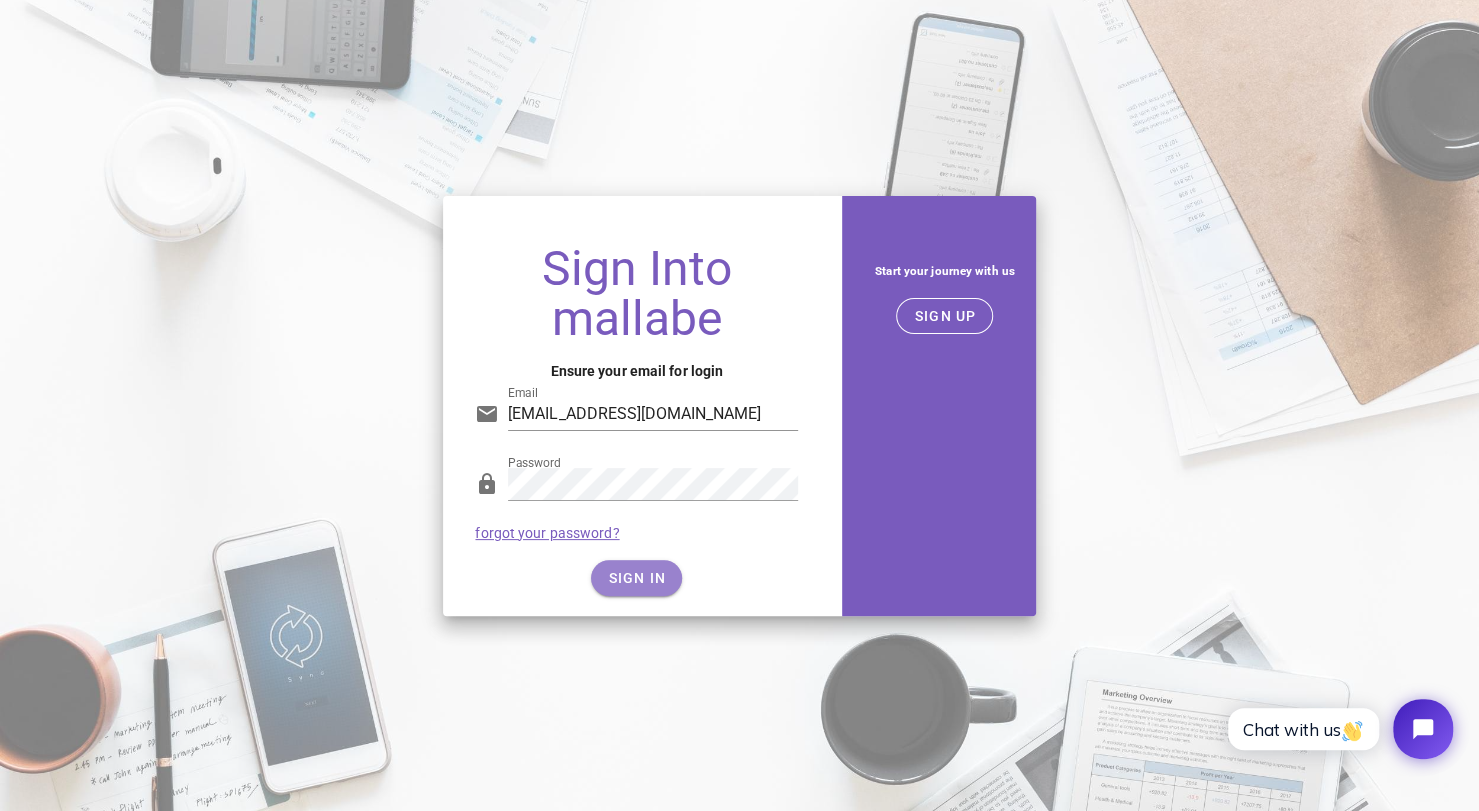 click on "SIGN IN" at bounding box center [636, 578] 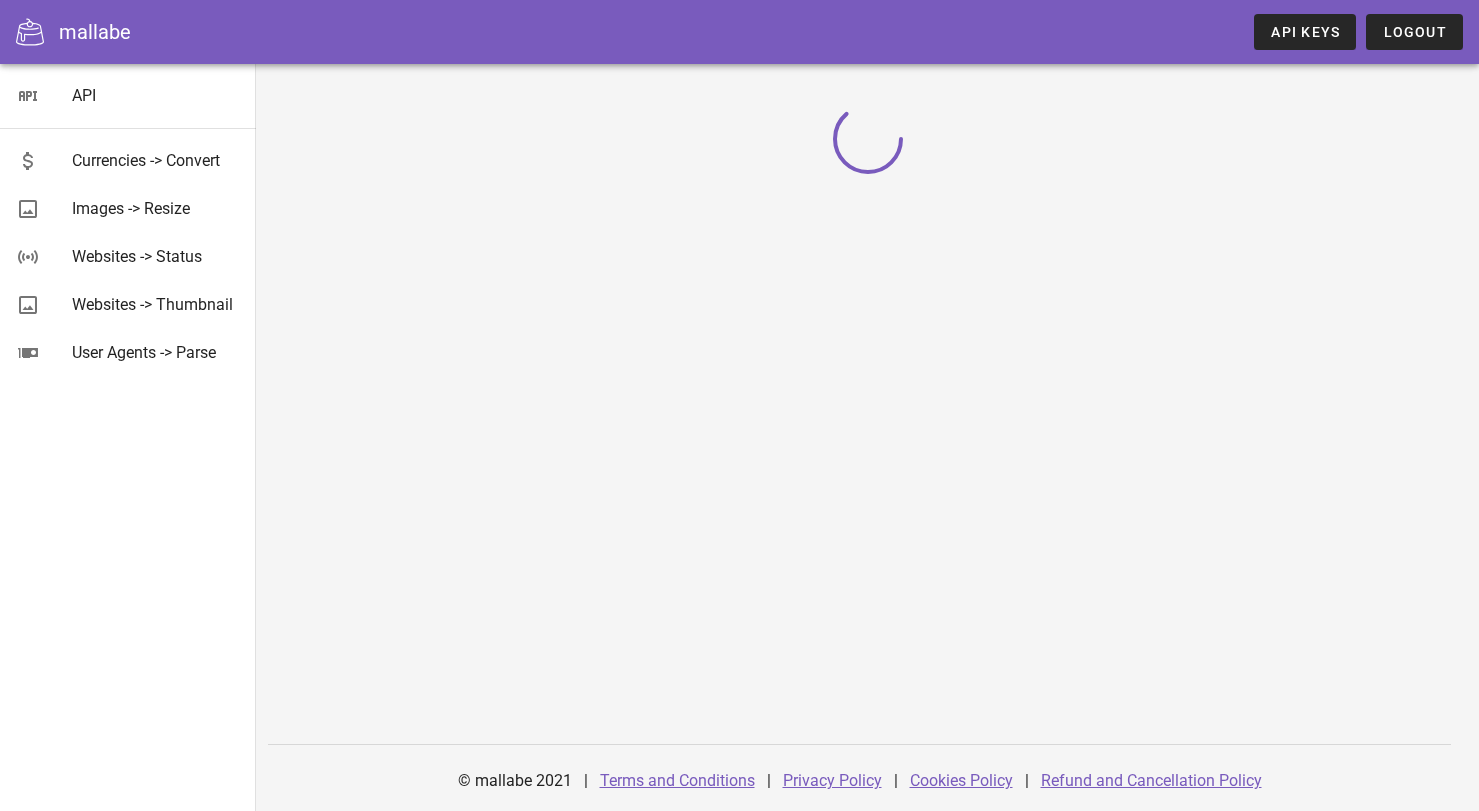 scroll, scrollTop: 0, scrollLeft: 0, axis: both 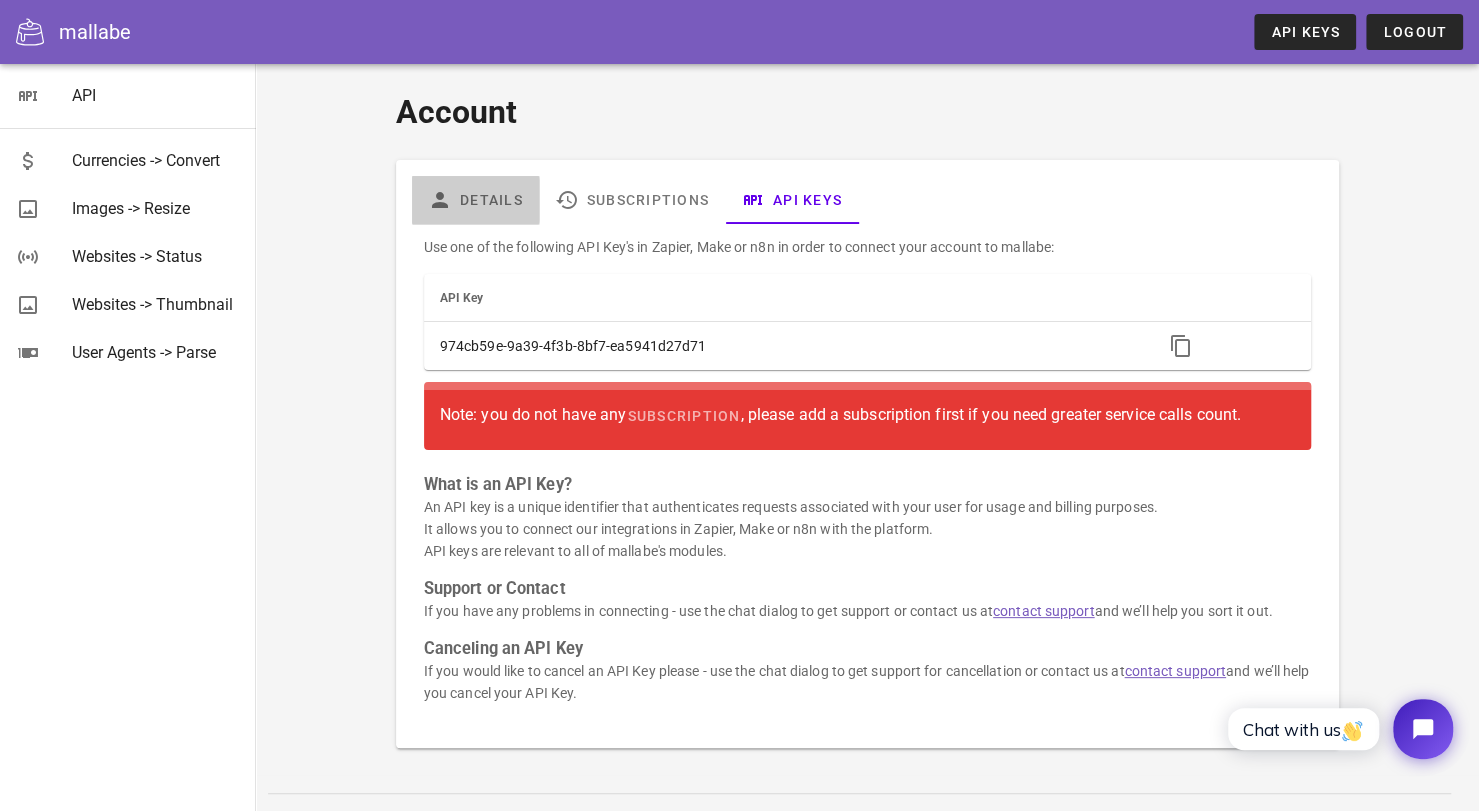 click on "Details" at bounding box center (475, 200) 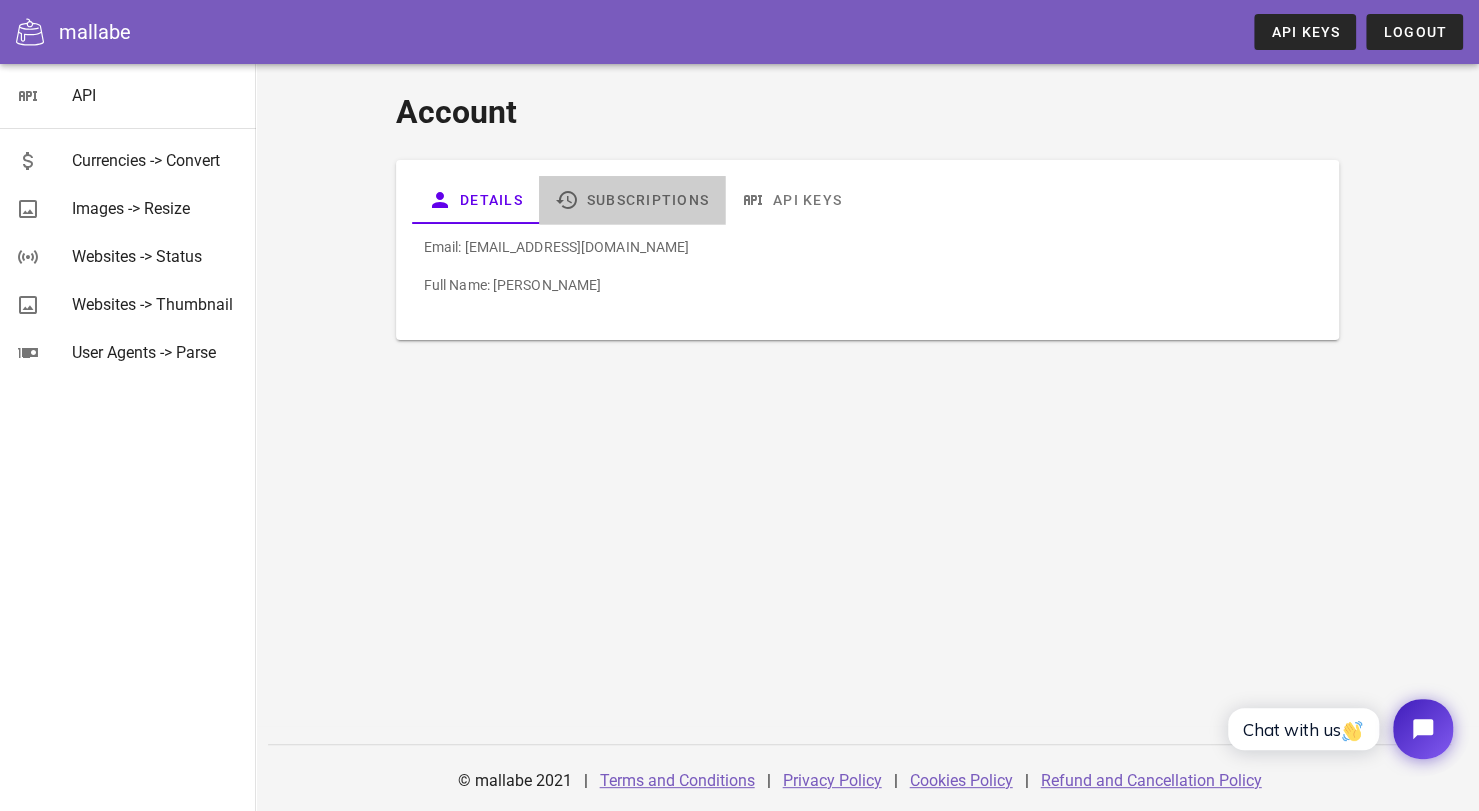 click on "Subscriptions" at bounding box center (632, 200) 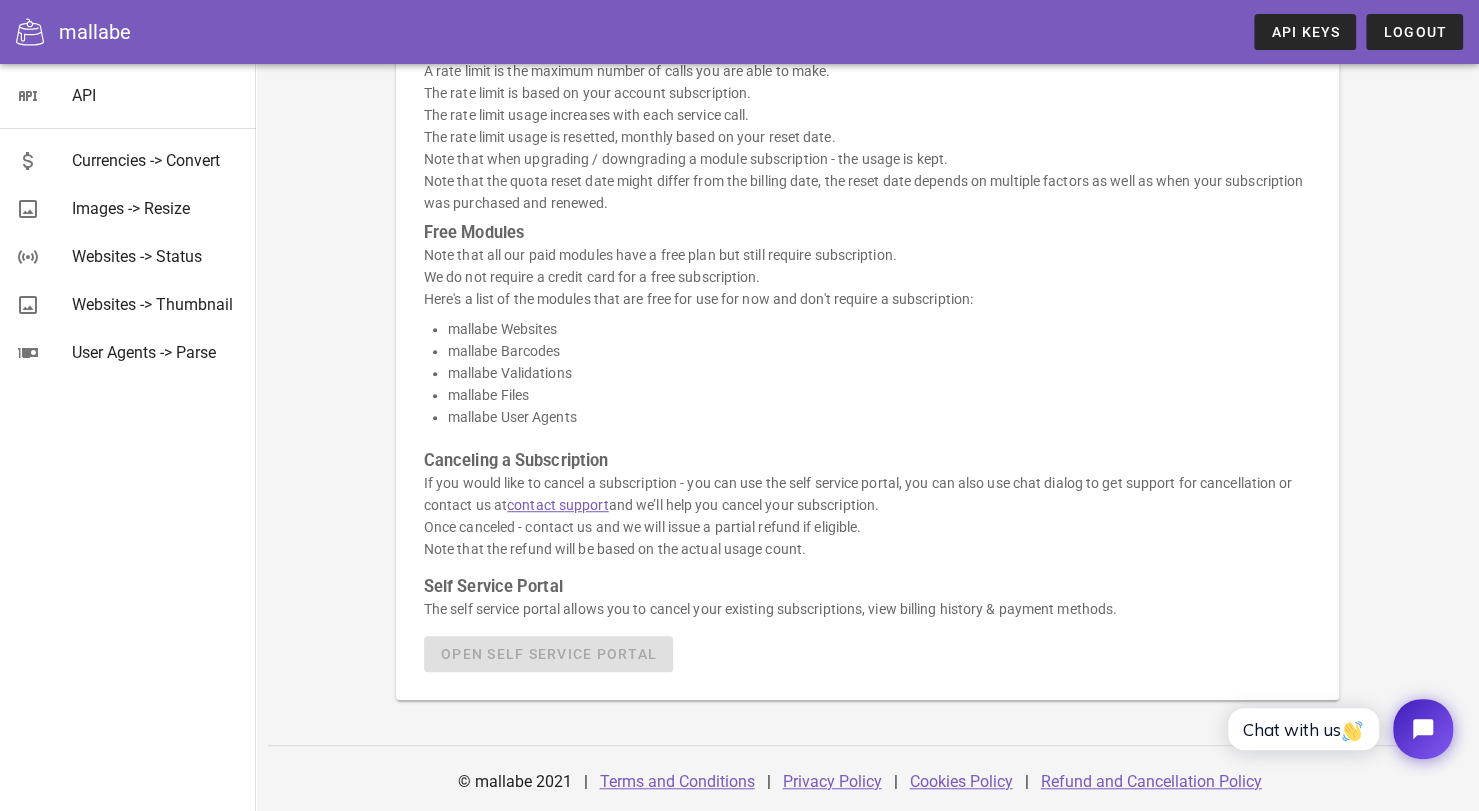 scroll, scrollTop: 0, scrollLeft: 0, axis: both 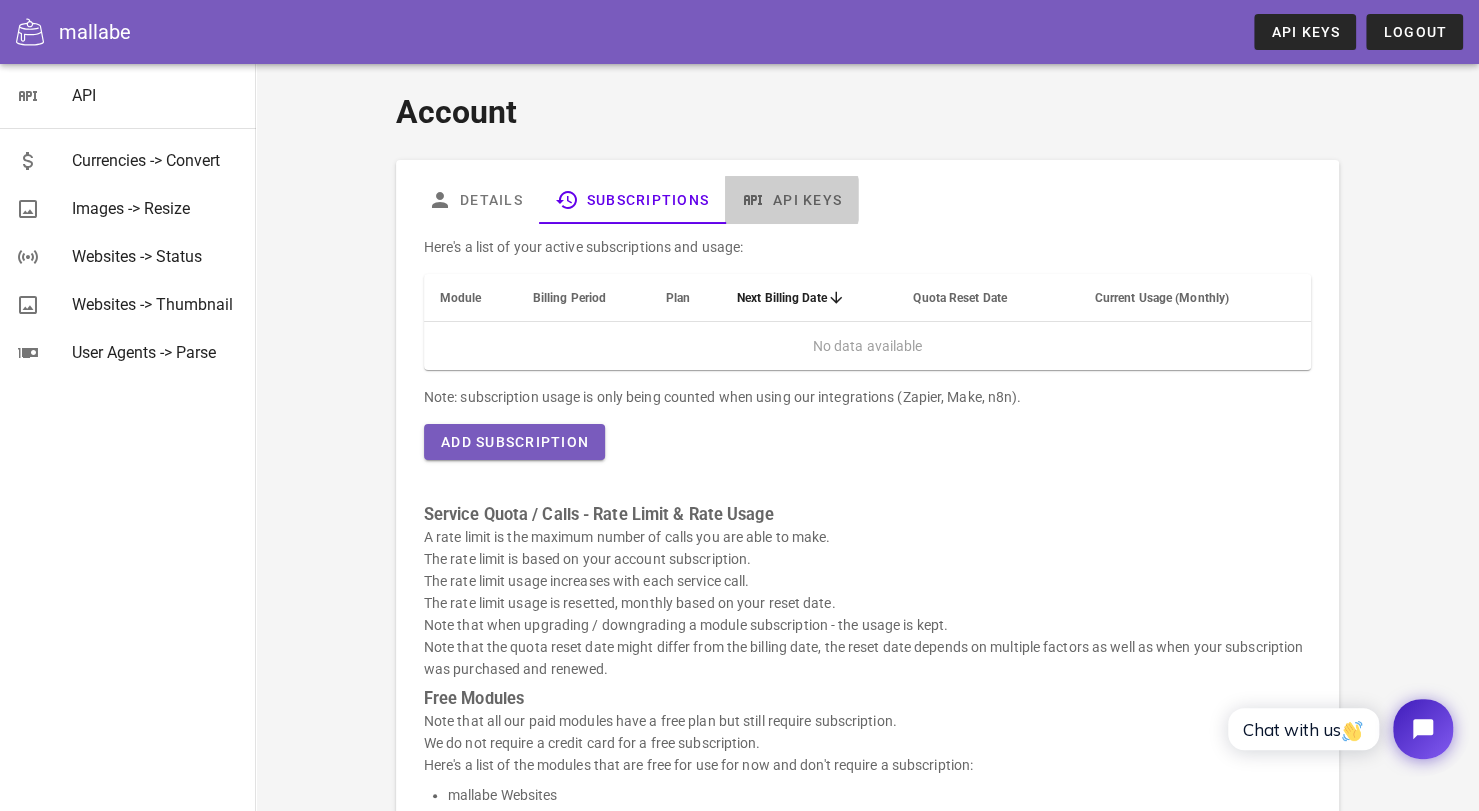 click on "API Keys" at bounding box center (791, 200) 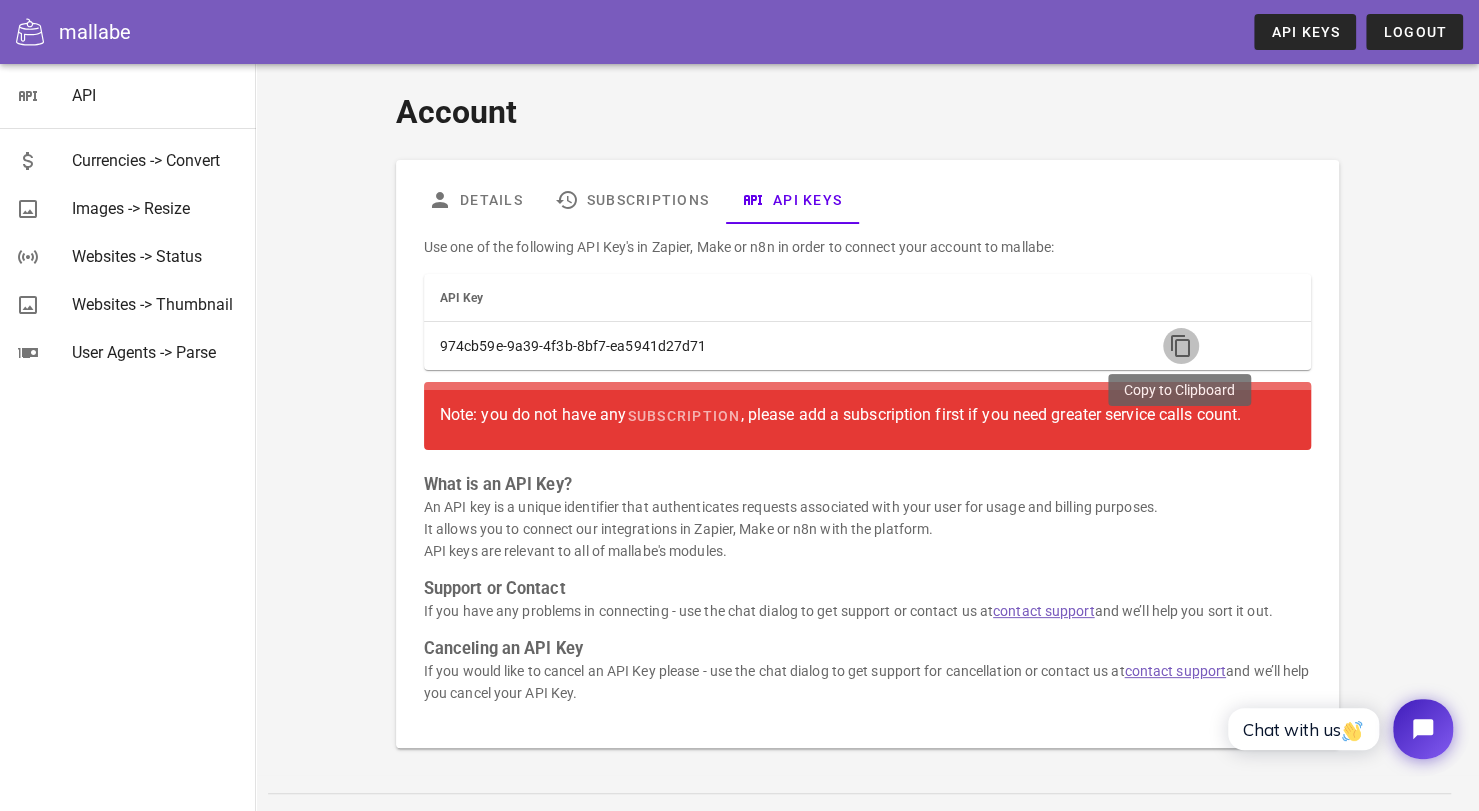 click at bounding box center (1181, 346) 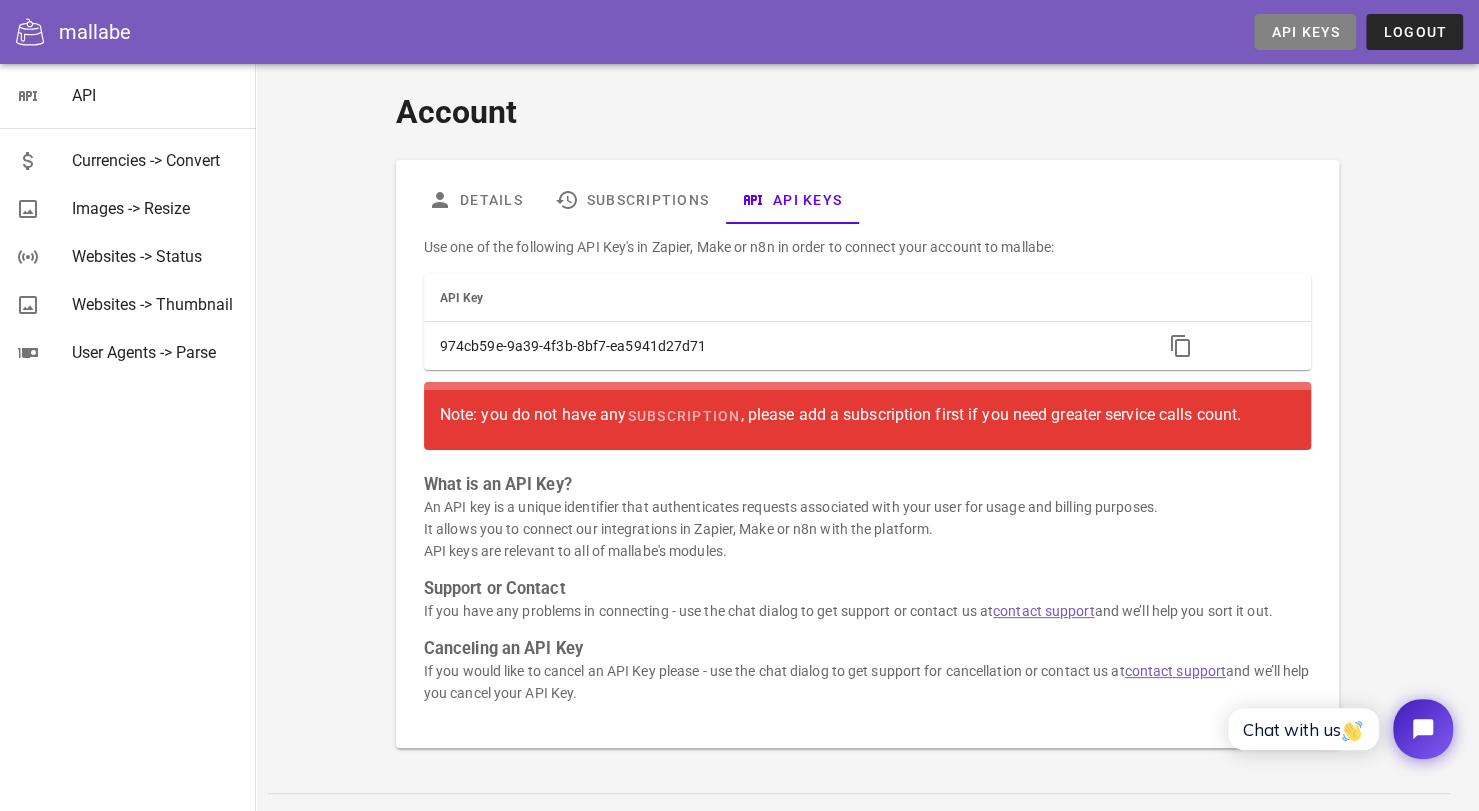 click on "API Keys" at bounding box center (1305, 32) 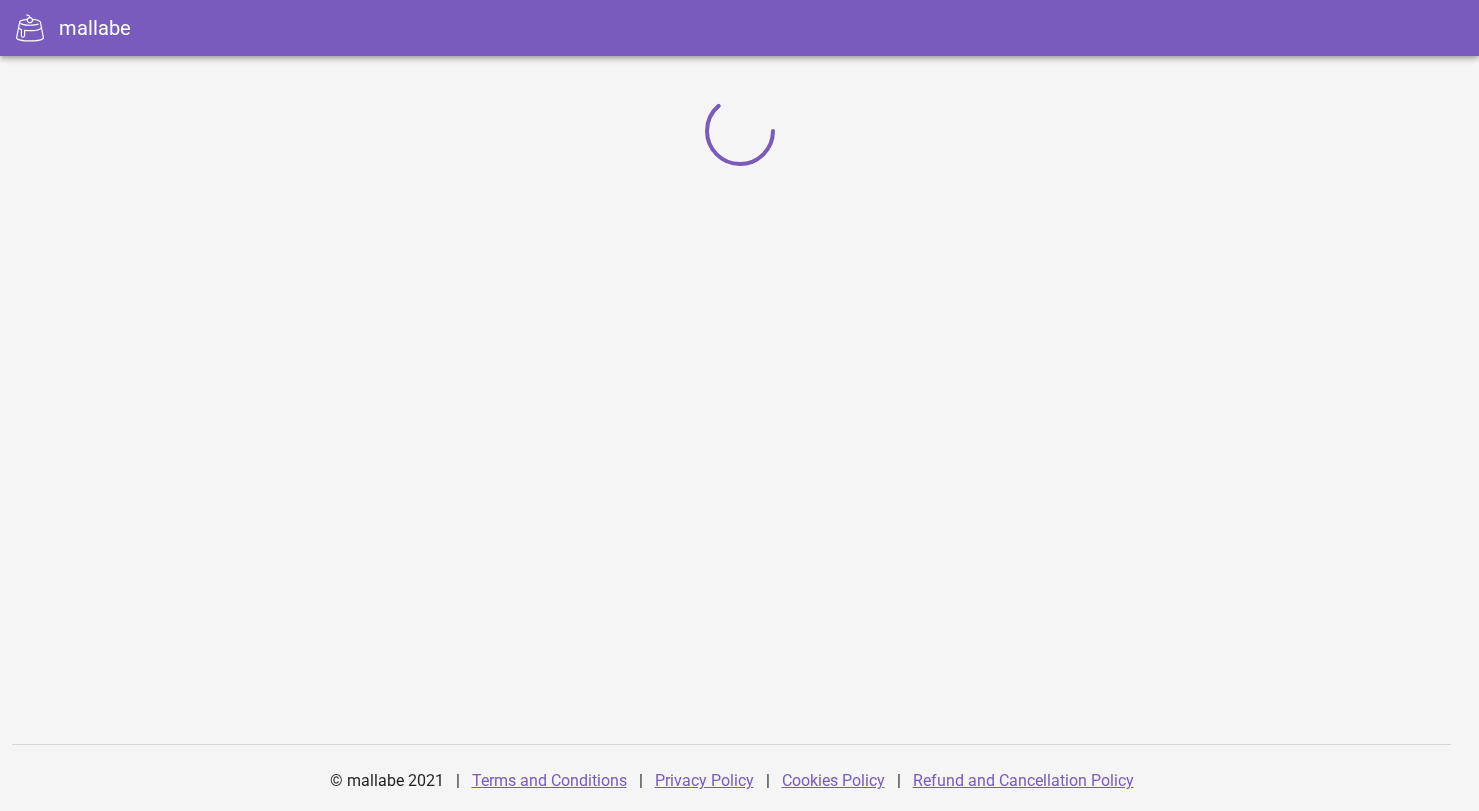 scroll, scrollTop: 0, scrollLeft: 0, axis: both 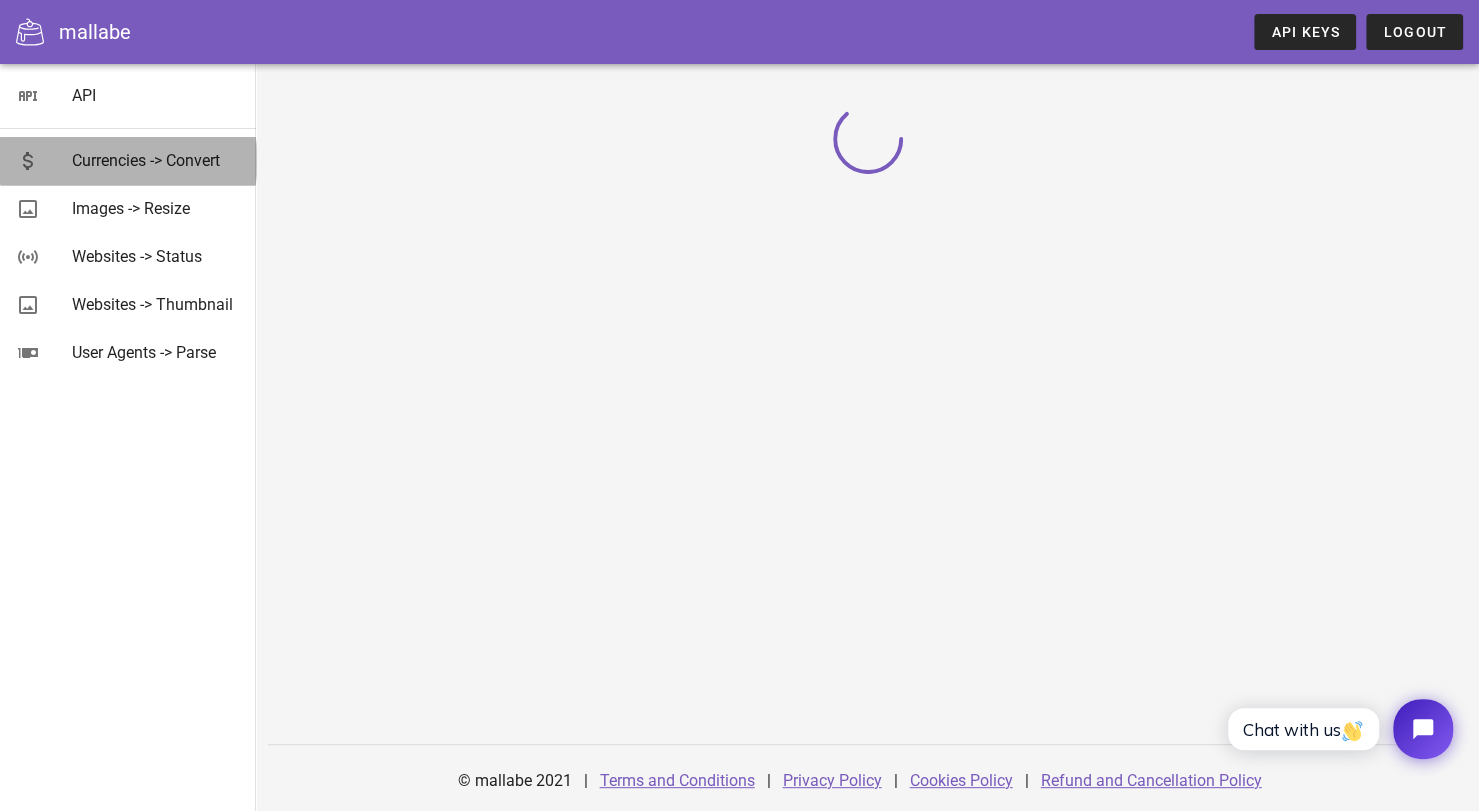 click on "Currencies -> Convert" at bounding box center [156, 160] 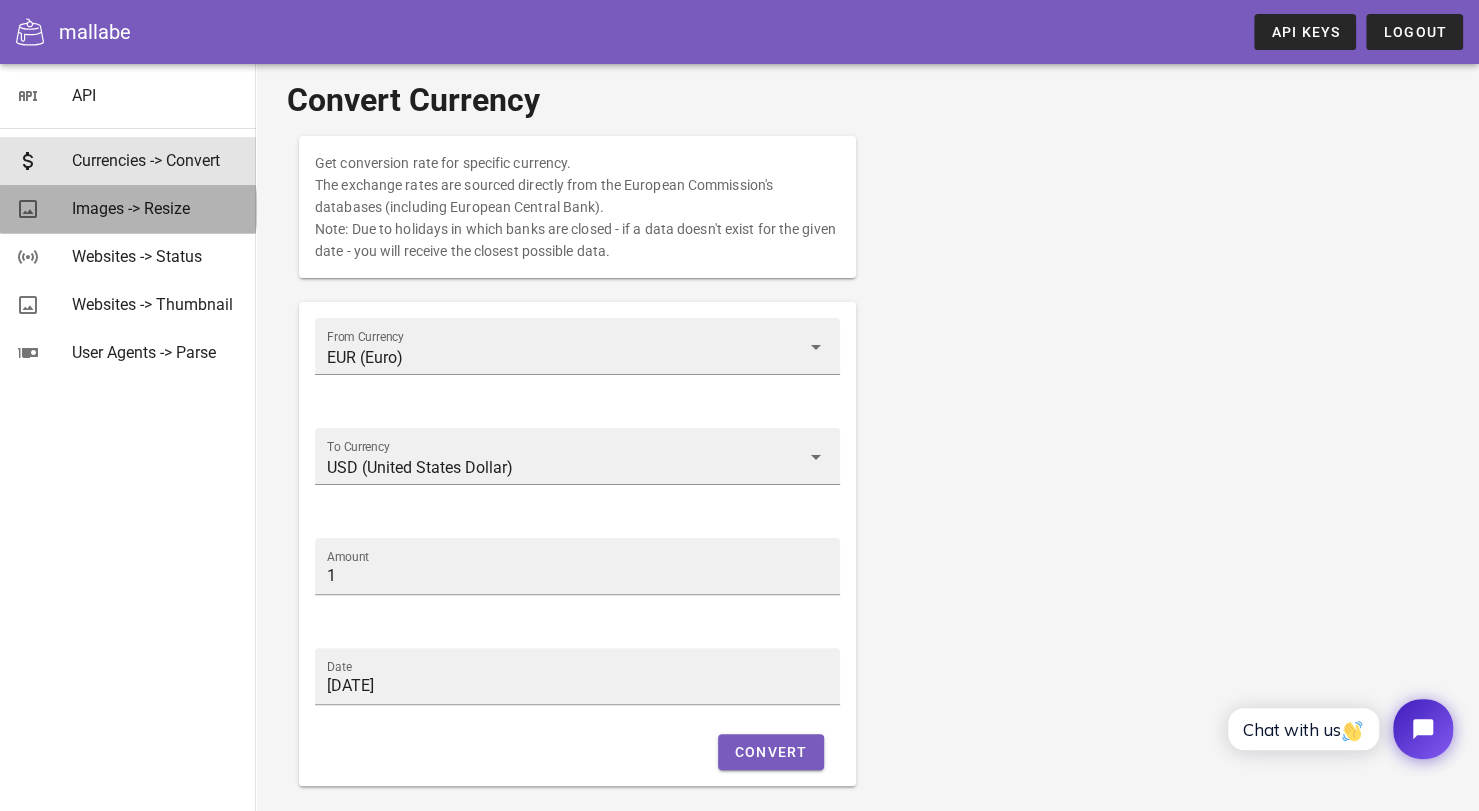 click on "Images -> Resize" at bounding box center [156, 208] 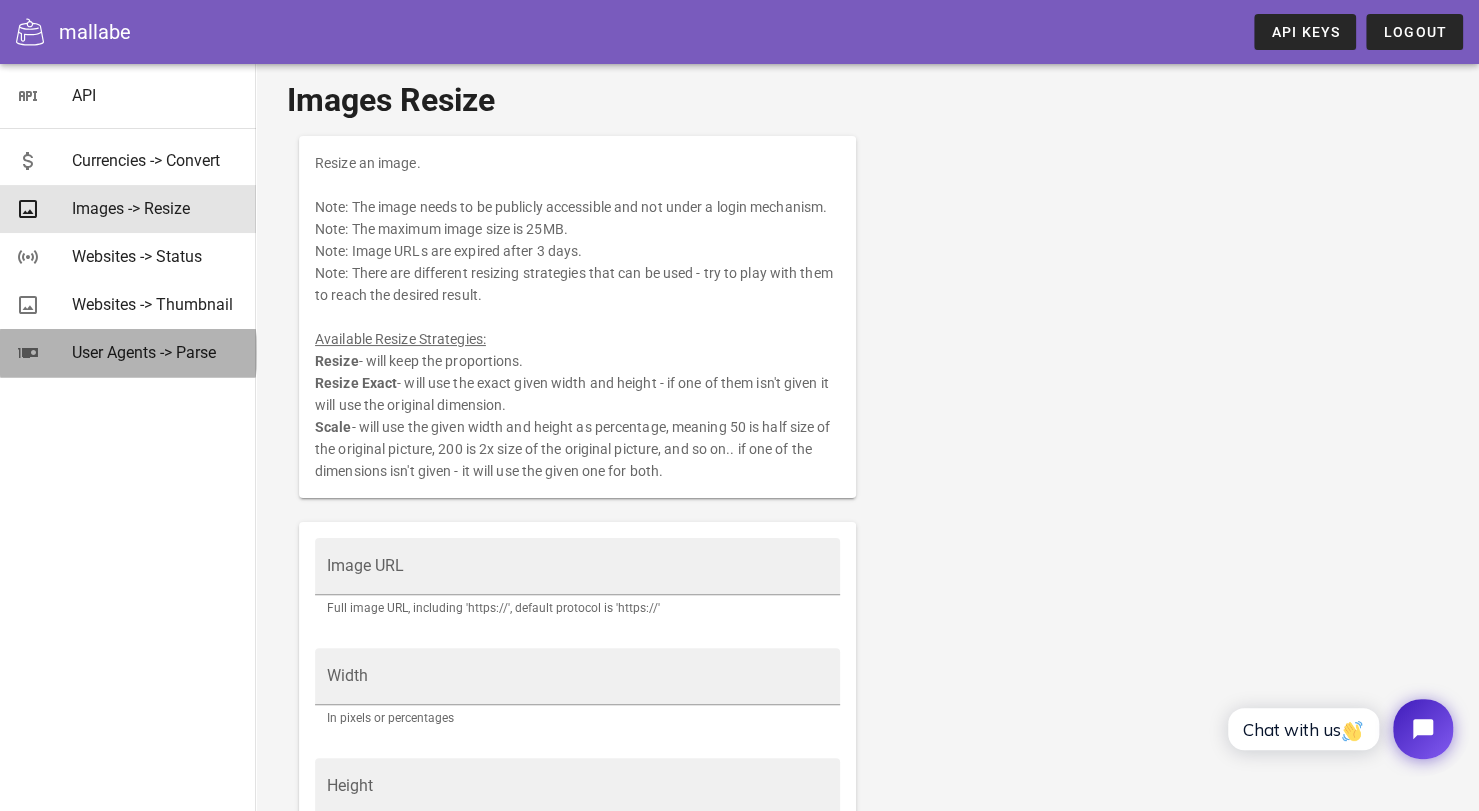 click on "User Agents -> Parse" at bounding box center (156, 352) 